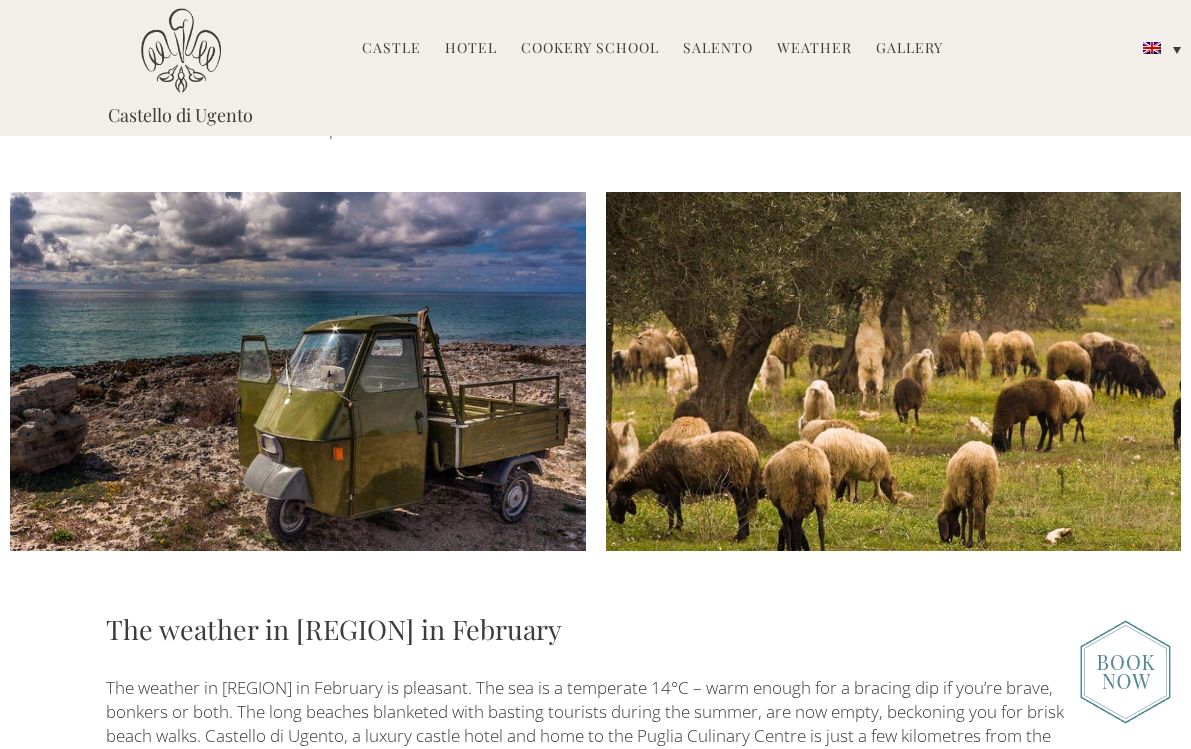 scroll, scrollTop: 0, scrollLeft: 0, axis: both 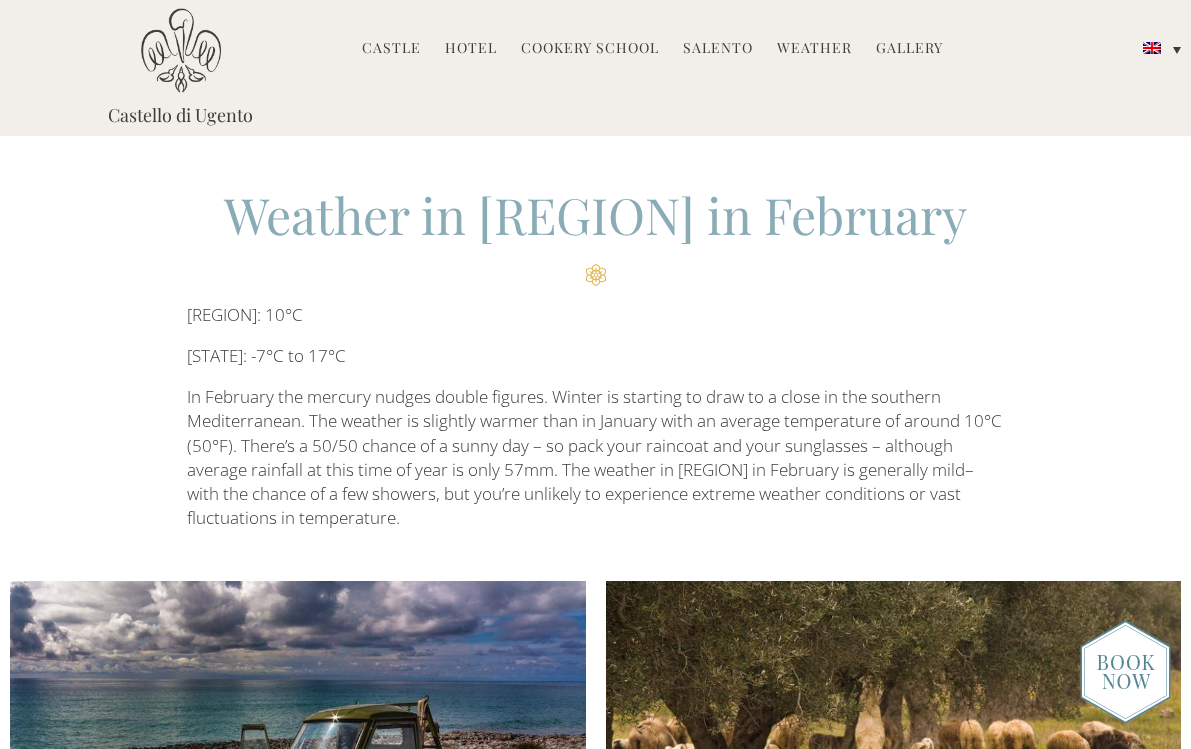 click on "Cookery School" at bounding box center [590, 49] 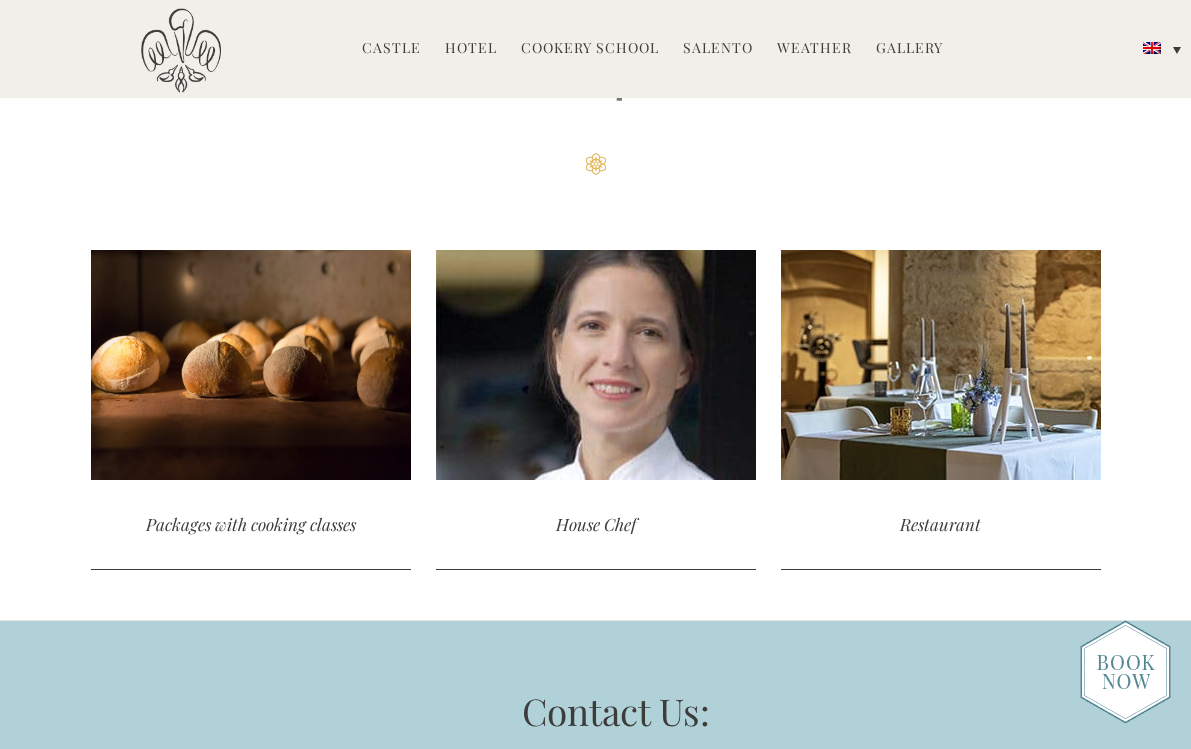 scroll, scrollTop: 4412, scrollLeft: 0, axis: vertical 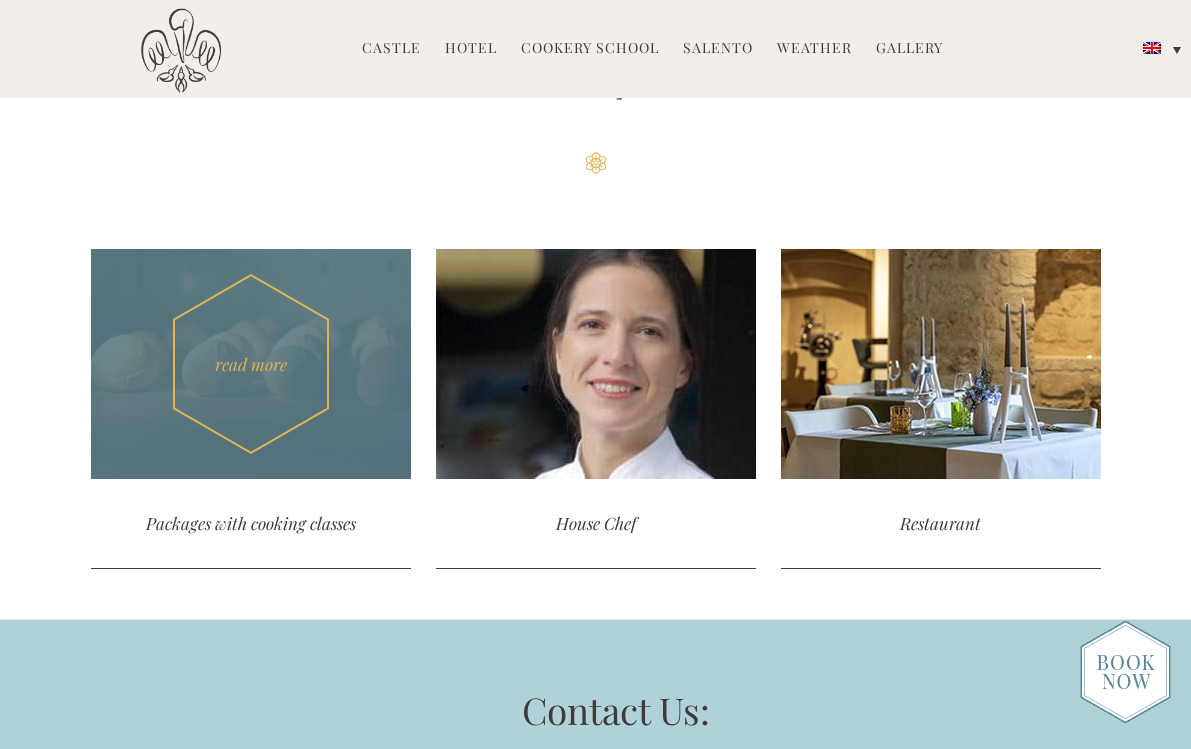 click on "Packages with cooking classes" at bounding box center (251, 523) 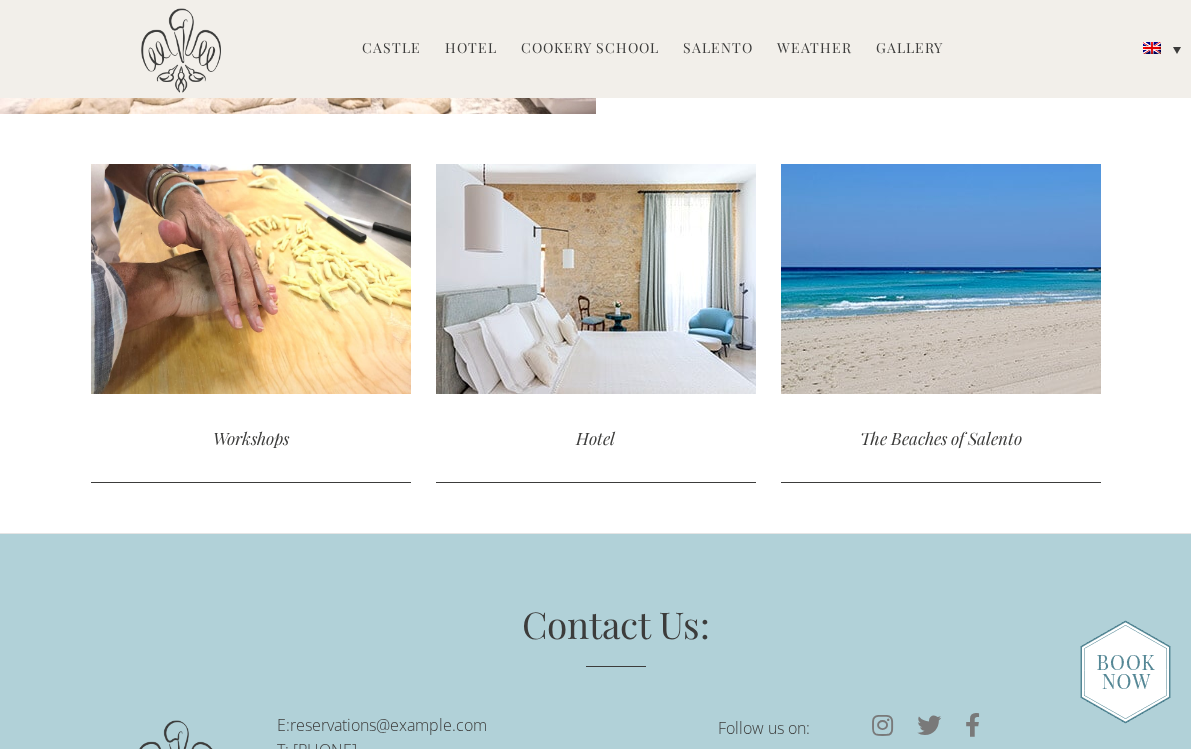 scroll, scrollTop: 3627, scrollLeft: 0, axis: vertical 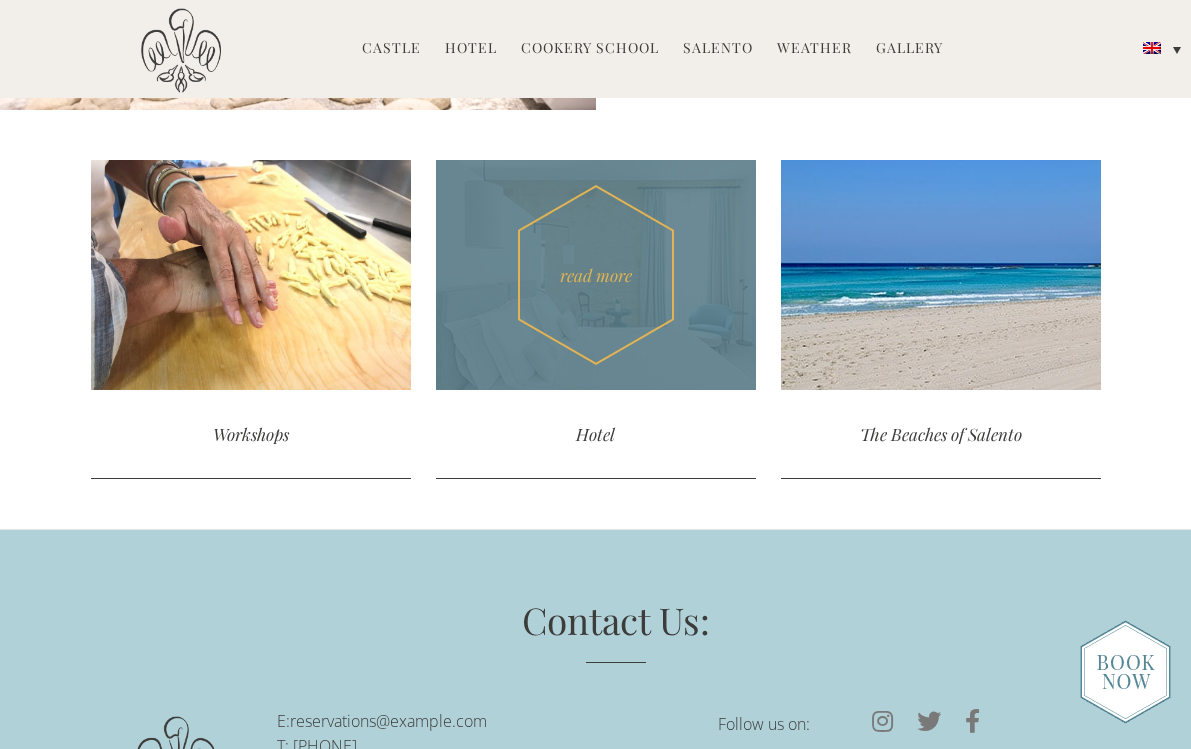 click on "read more" at bounding box center [596, 275] 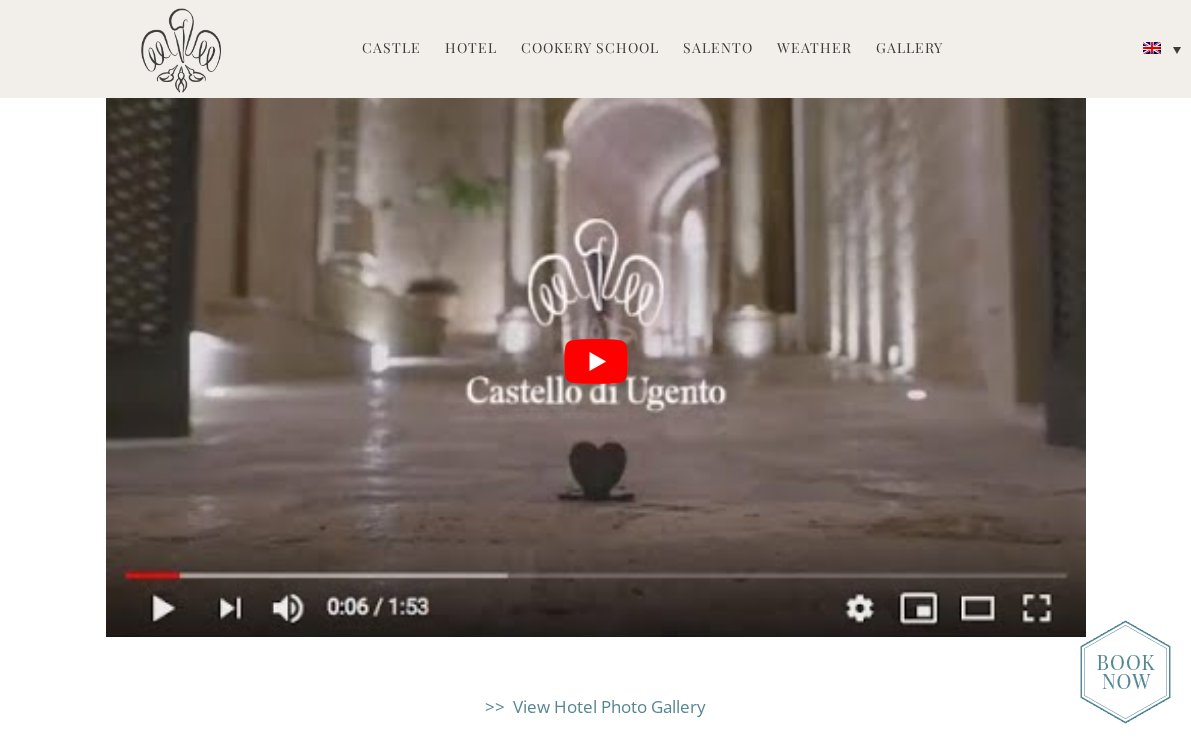 scroll, scrollTop: 4412, scrollLeft: 0, axis: vertical 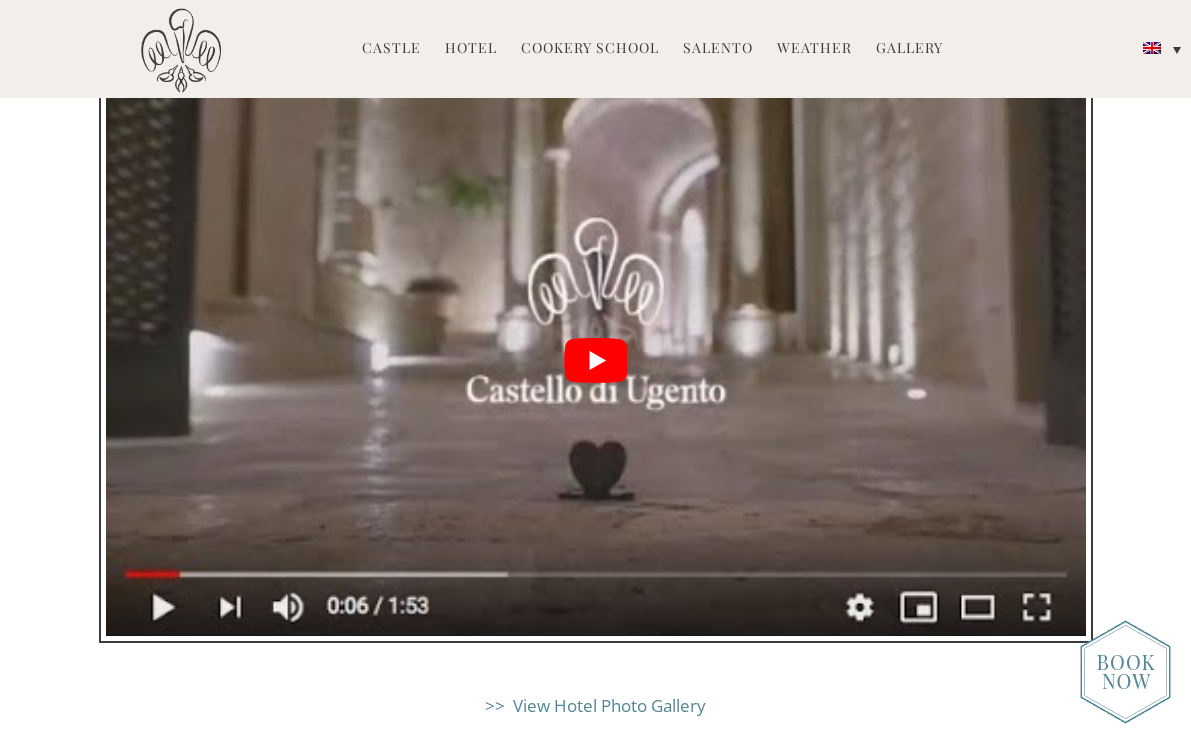 click at bounding box center (596, 360) 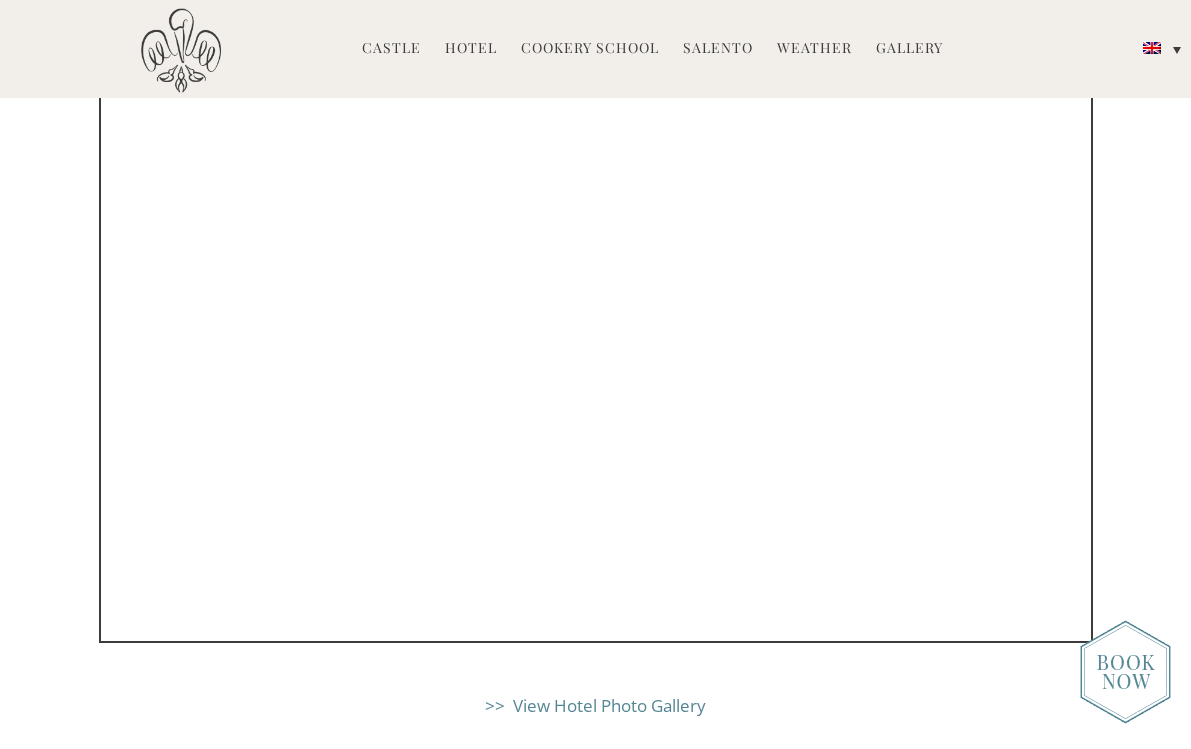 click on "Hotel" at bounding box center [471, 49] 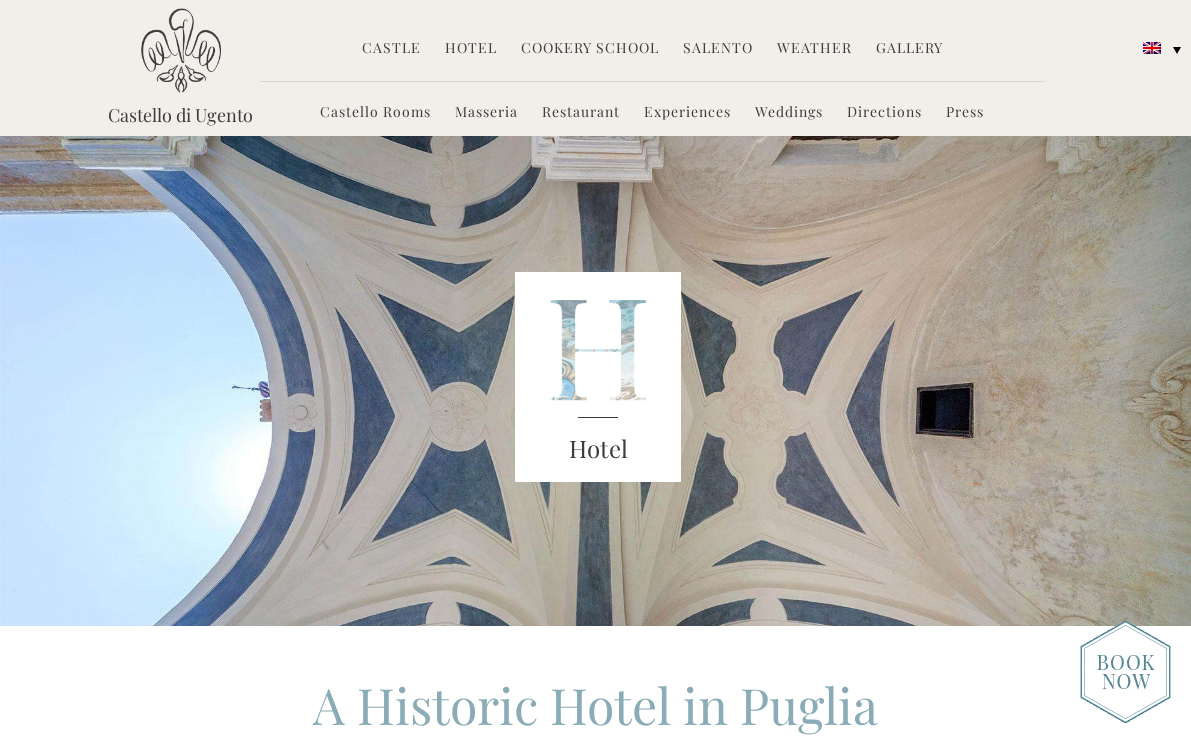 scroll, scrollTop: 0, scrollLeft: 0, axis: both 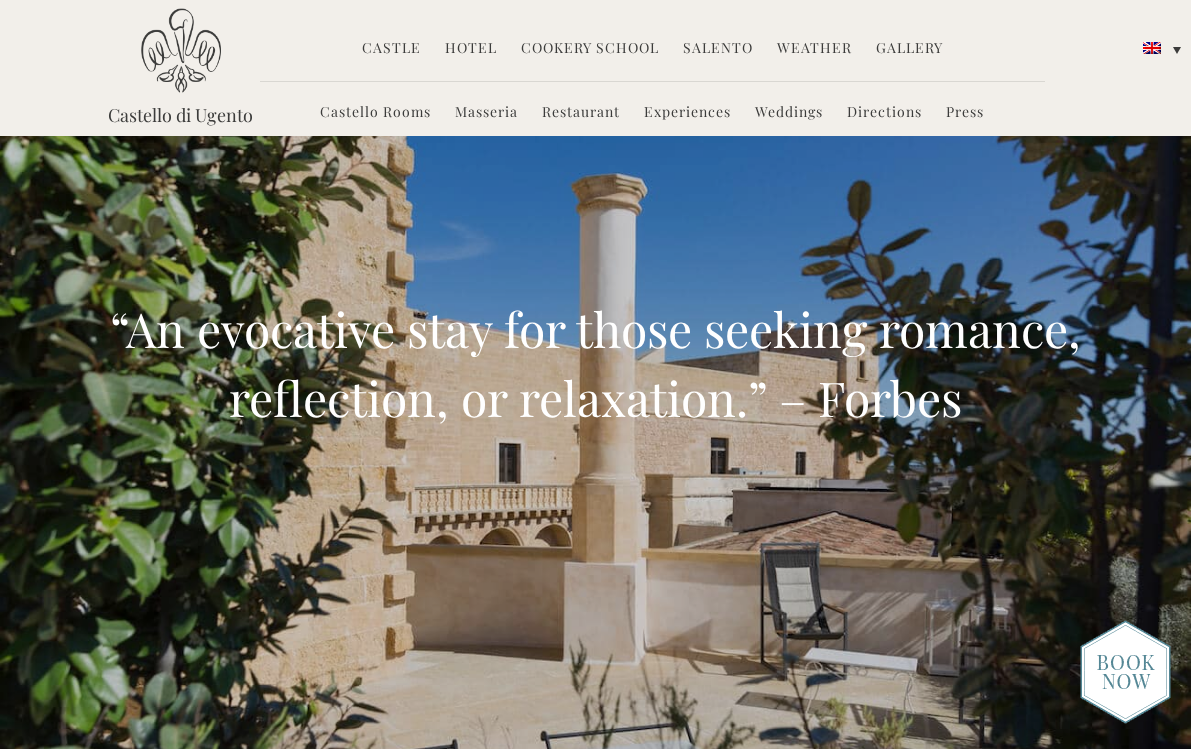 click on "Directions" at bounding box center (884, 113) 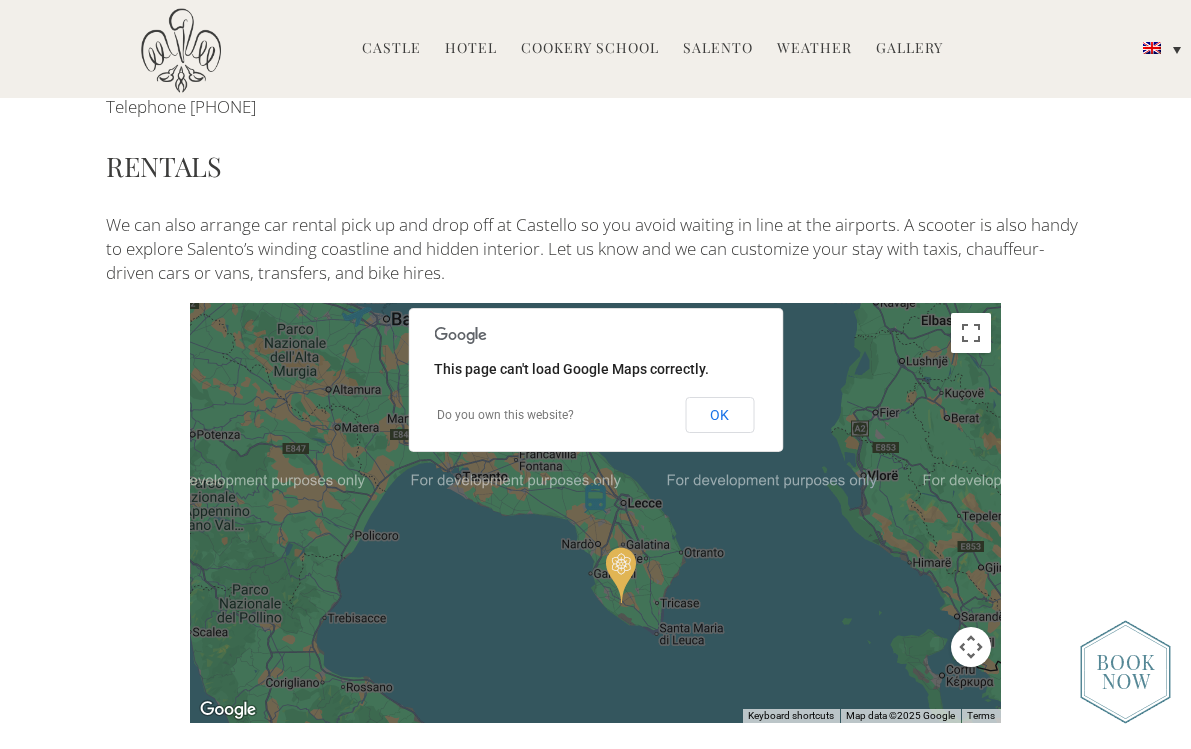 scroll, scrollTop: 824, scrollLeft: 0, axis: vertical 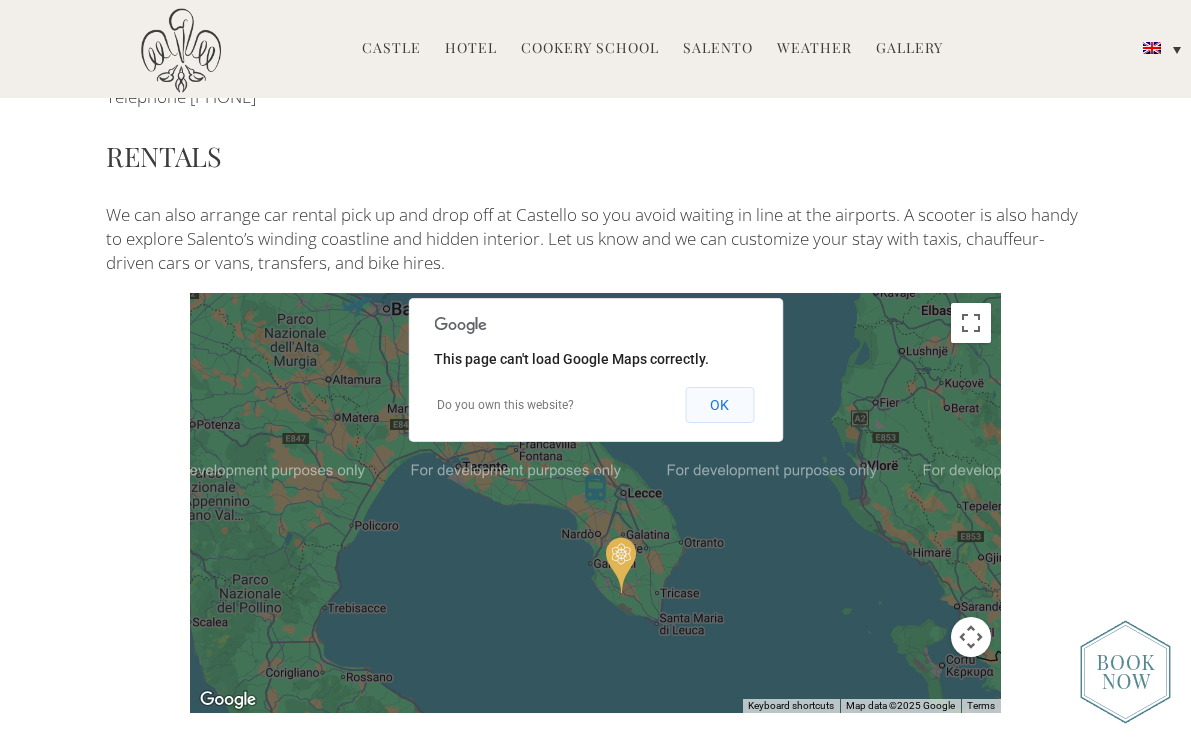 click on "OK" at bounding box center [719, 405] 